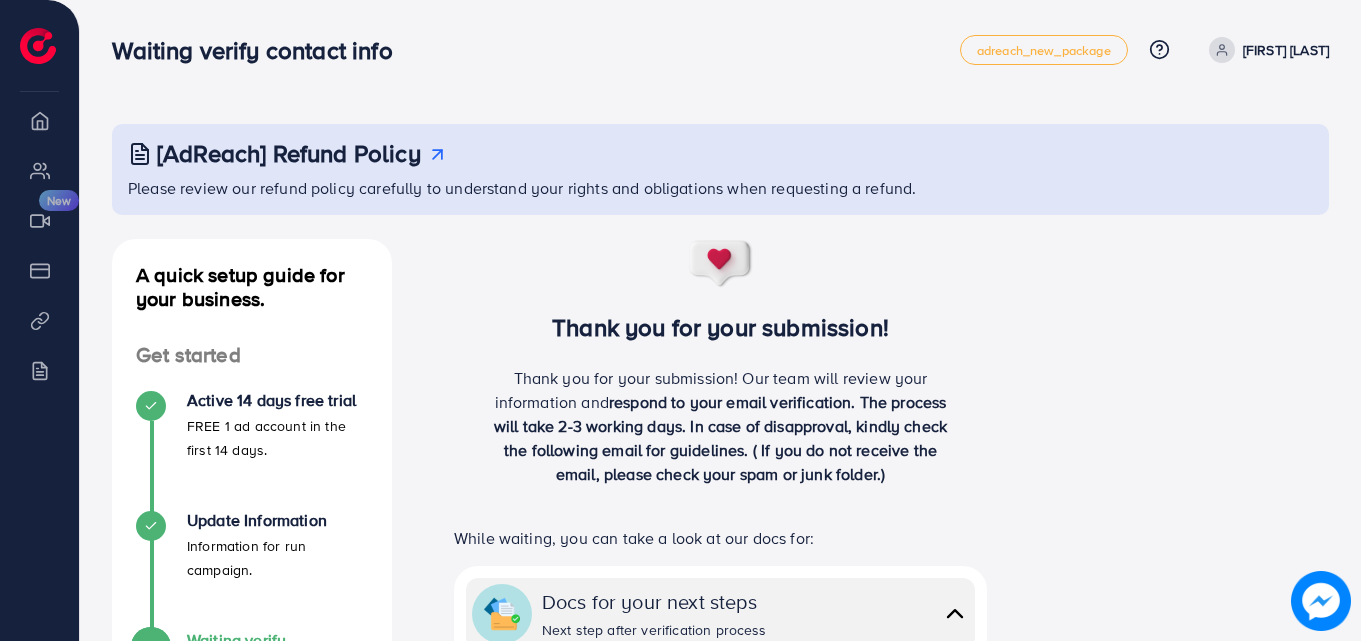 scroll, scrollTop: 385, scrollLeft: 0, axis: vertical 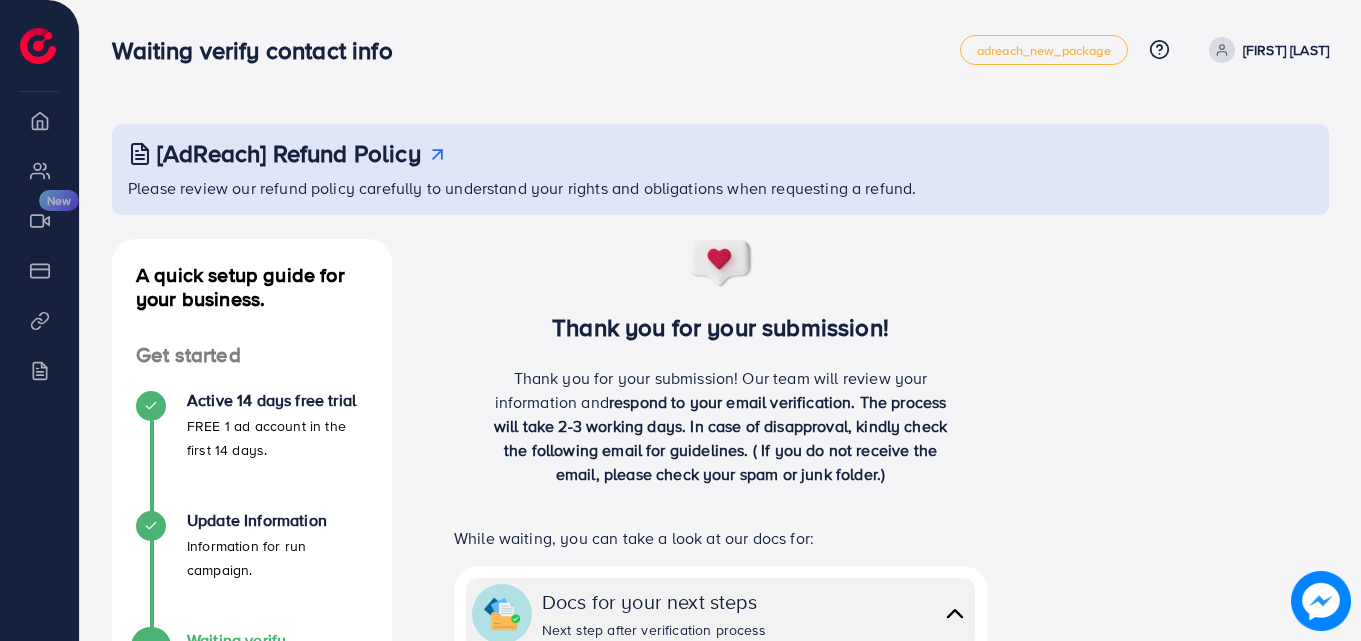 click on "[AdReach] Refund Policy" at bounding box center [289, 153] 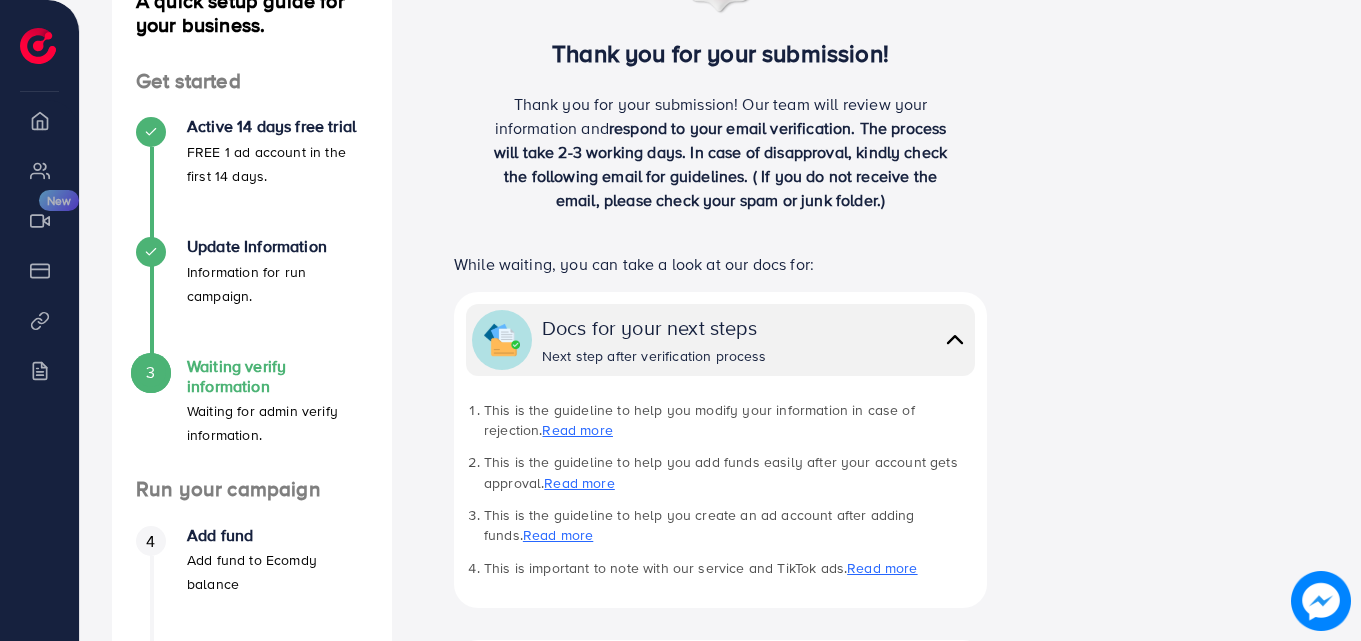 scroll, scrollTop: 0, scrollLeft: 0, axis: both 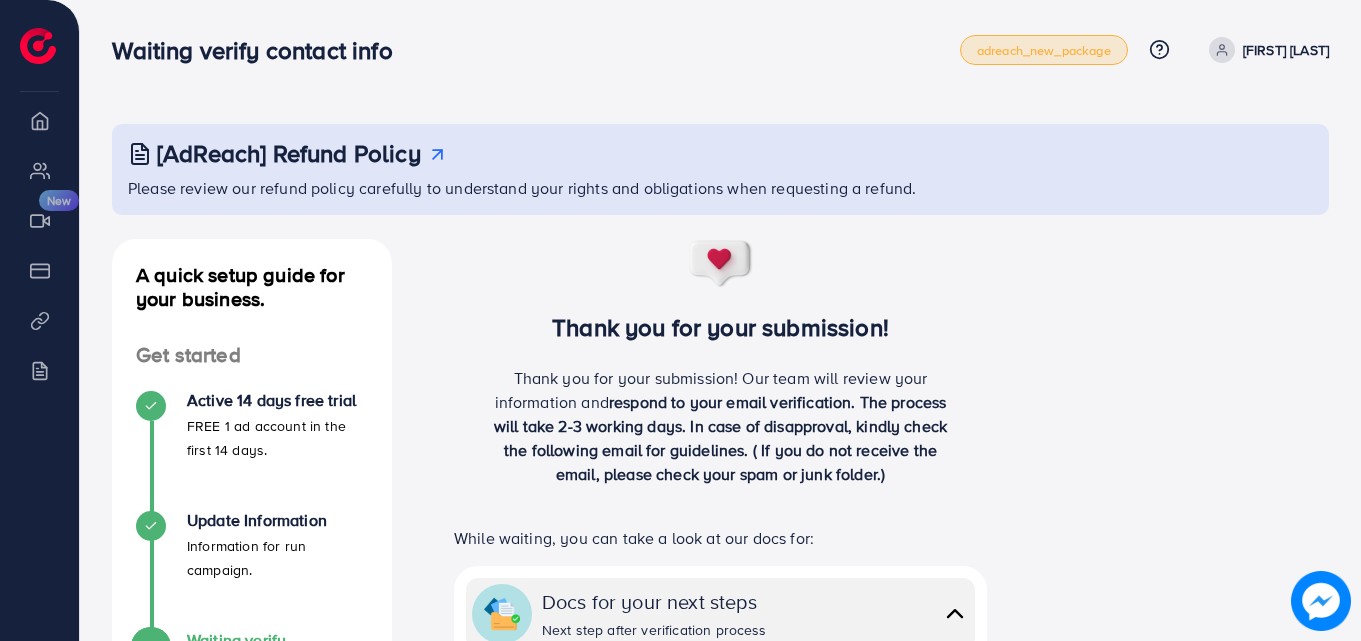 click on "adreach_new_package" at bounding box center [1044, 50] 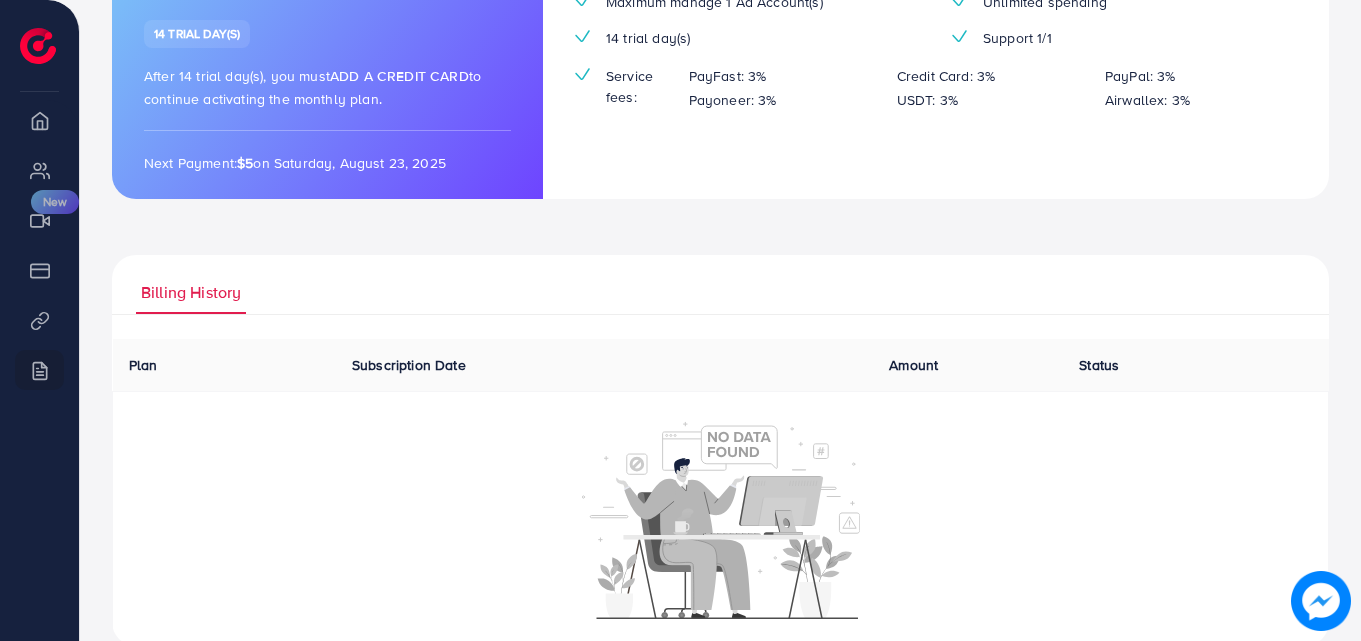 scroll, scrollTop: 303, scrollLeft: 0, axis: vertical 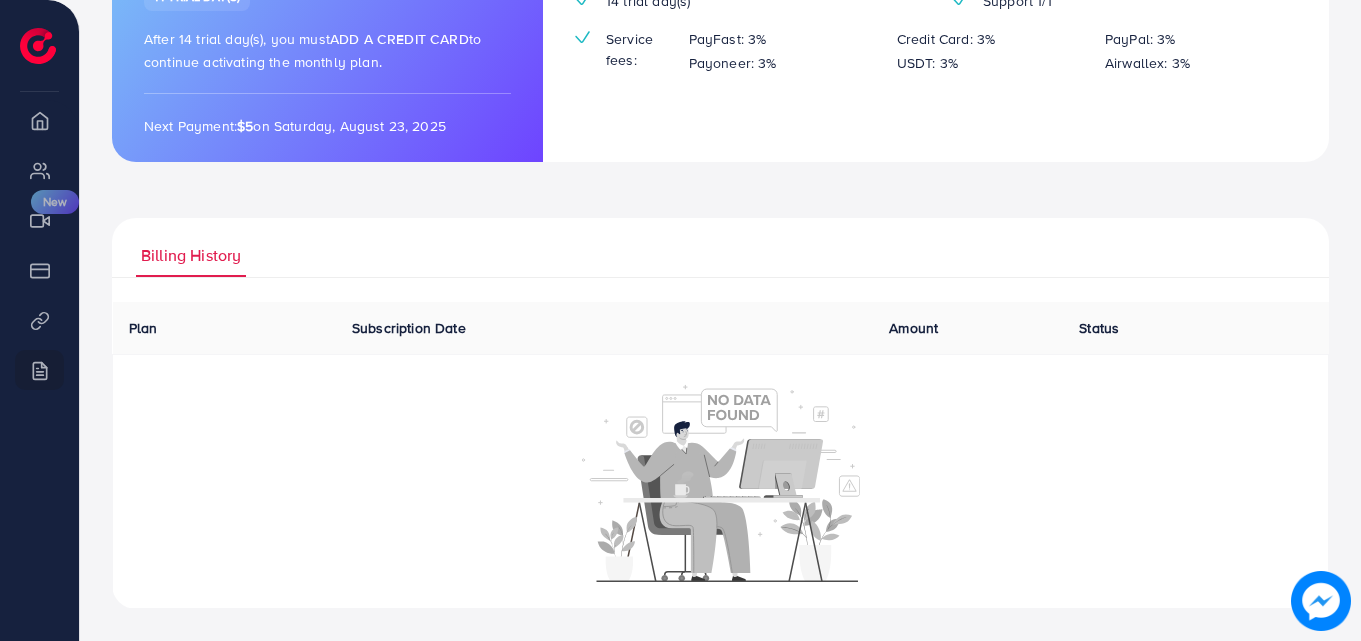 click on "Subscription Date" at bounding box center [409, 328] 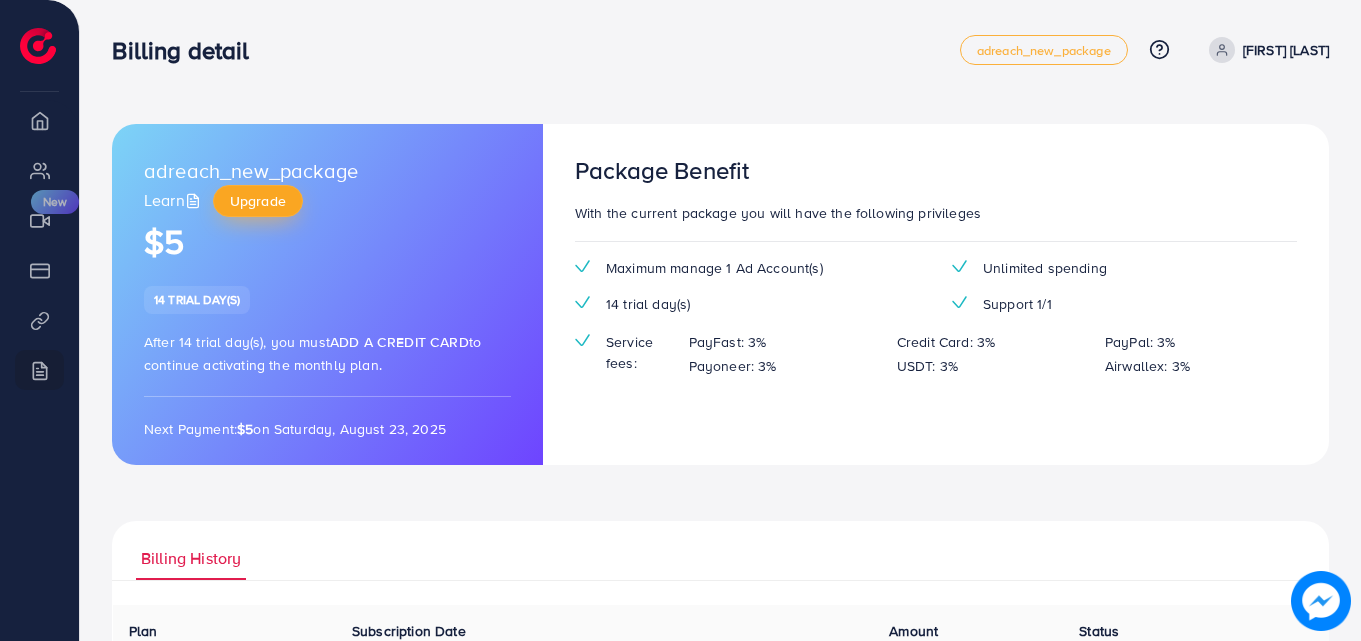 click on "Upgrade" at bounding box center [258, 201] 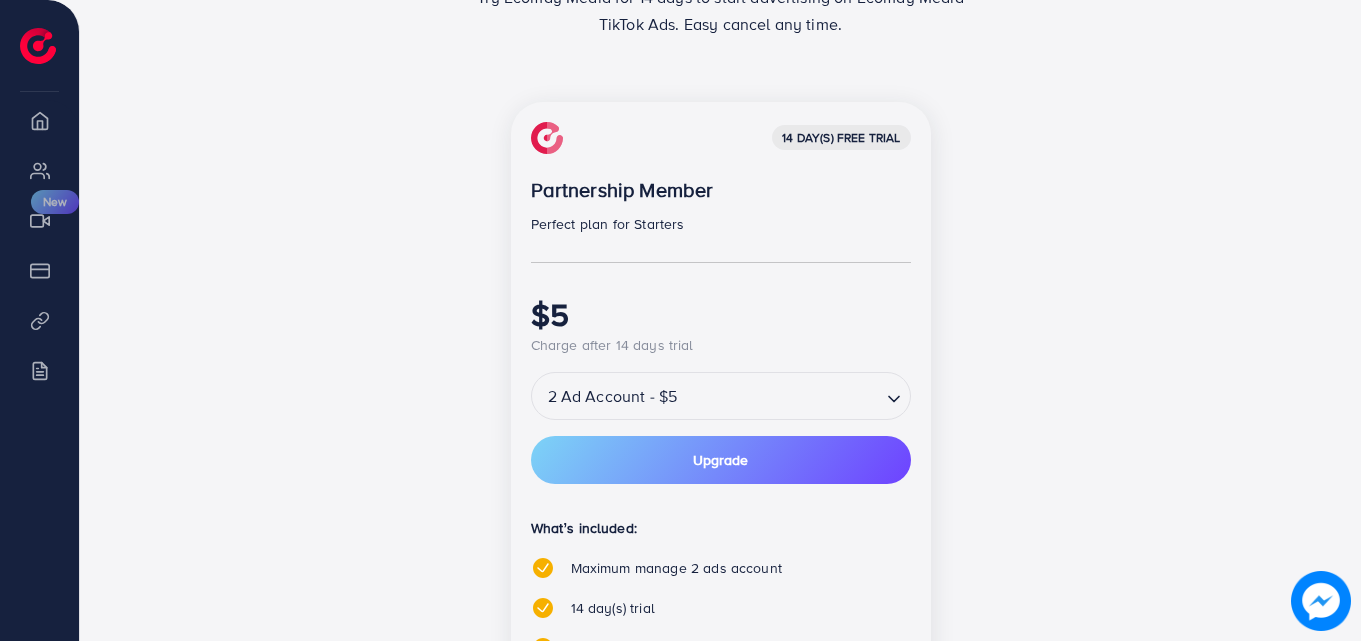 scroll, scrollTop: 400, scrollLeft: 0, axis: vertical 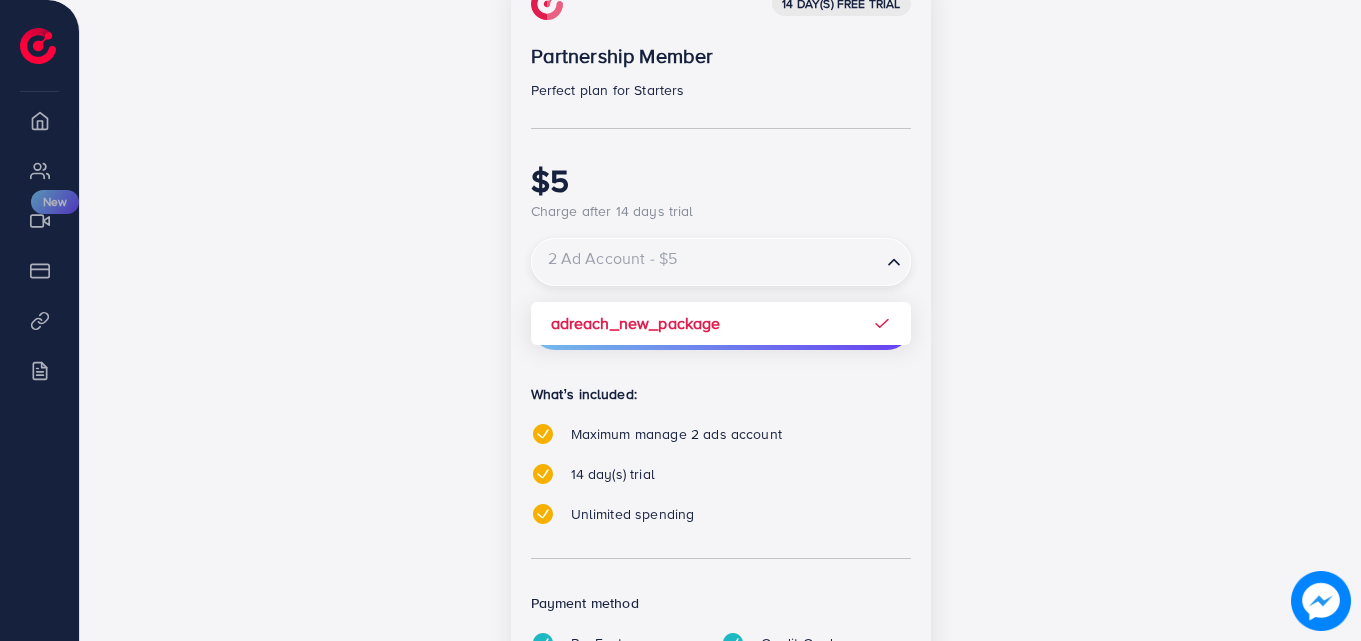 click at bounding box center [706, 262] 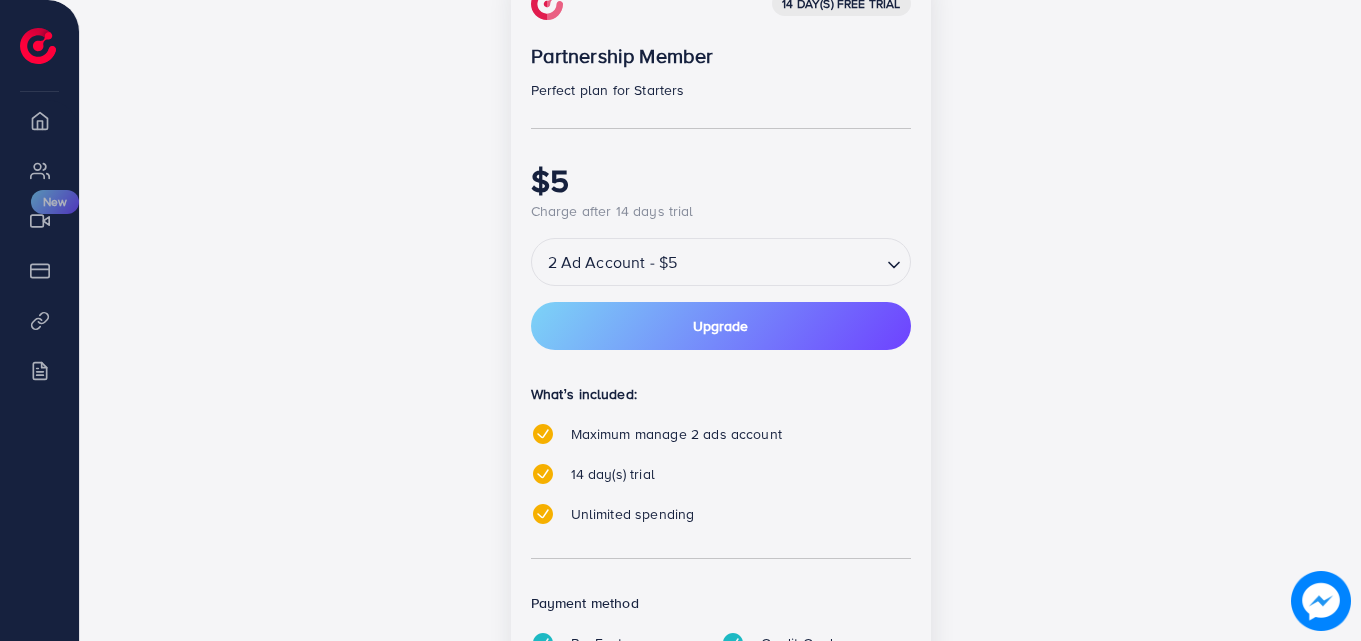 click on "14 day(s) free trial   Partnership Member   Perfect plan for Starters   $5   Charge after 14 days trial
2 Ad Account - $5
Loading...     adreach_new_package        Upgrade   What’s included:   Maximum manage 2 ads account   14 day(s) trial   Unlimited spending   Payment method   PayFast   Credit Card   PayPal   Payoneer   USDT   Airwallex" at bounding box center (721, 370) 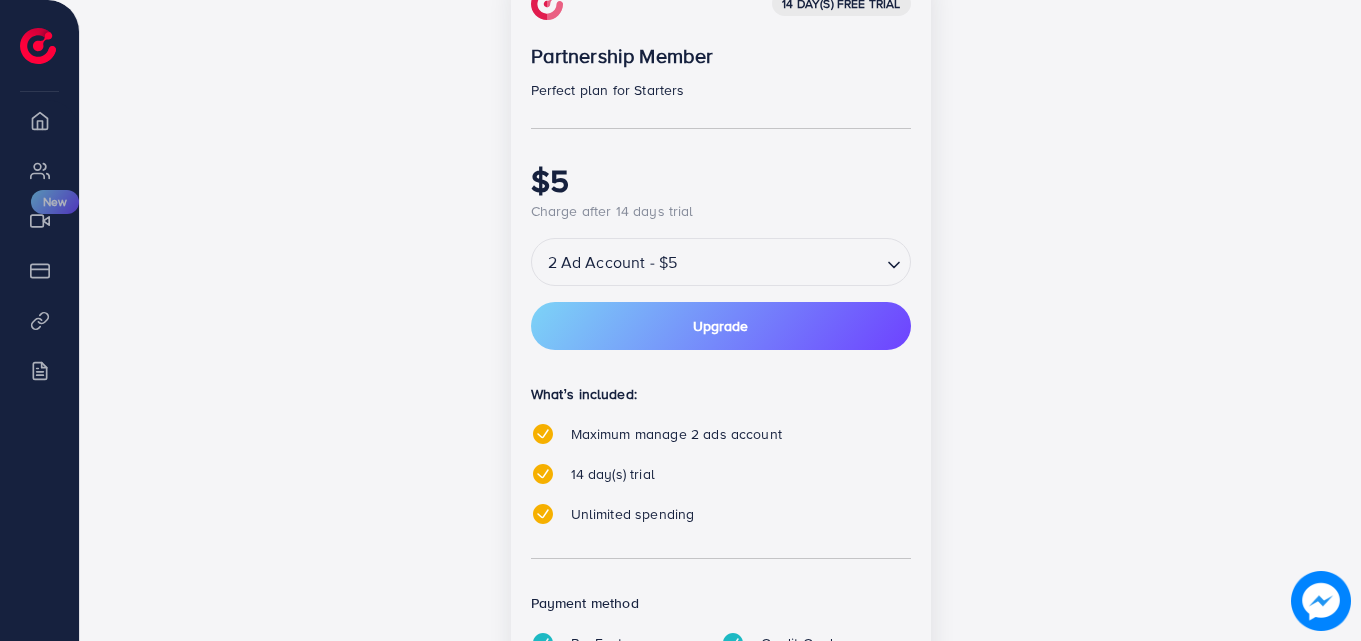 scroll, scrollTop: 300, scrollLeft: 0, axis: vertical 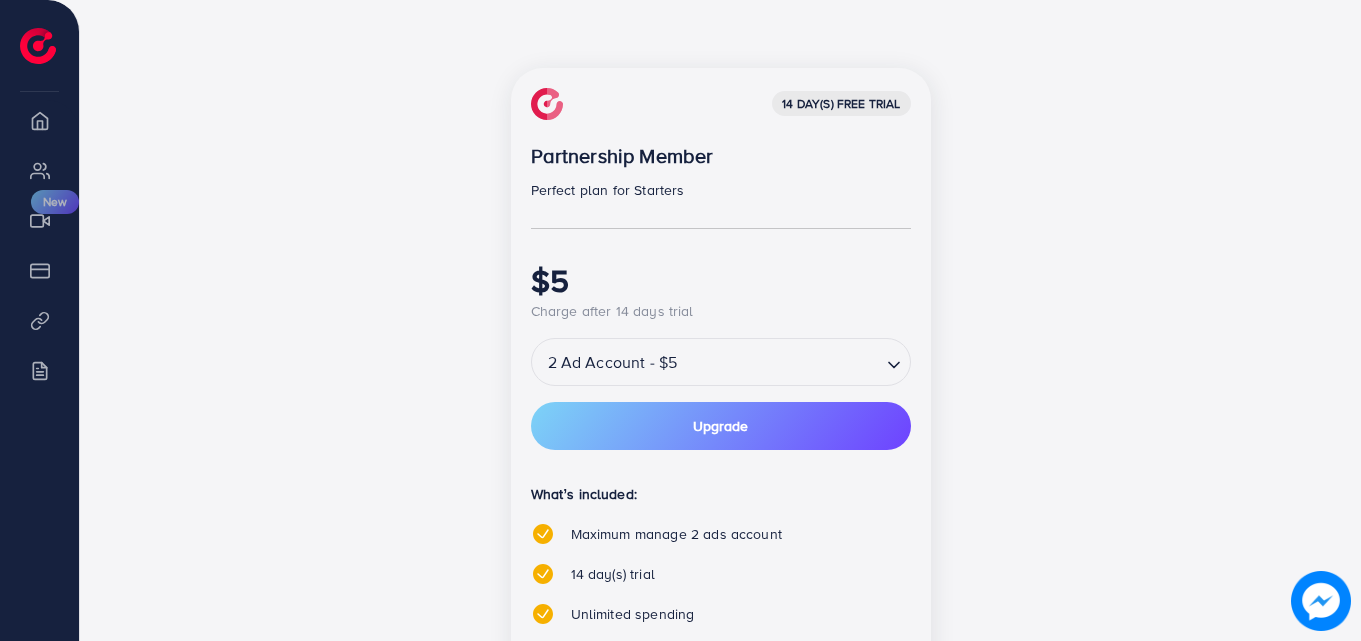 click on "Perfect plan for Starters" at bounding box center (721, 190) 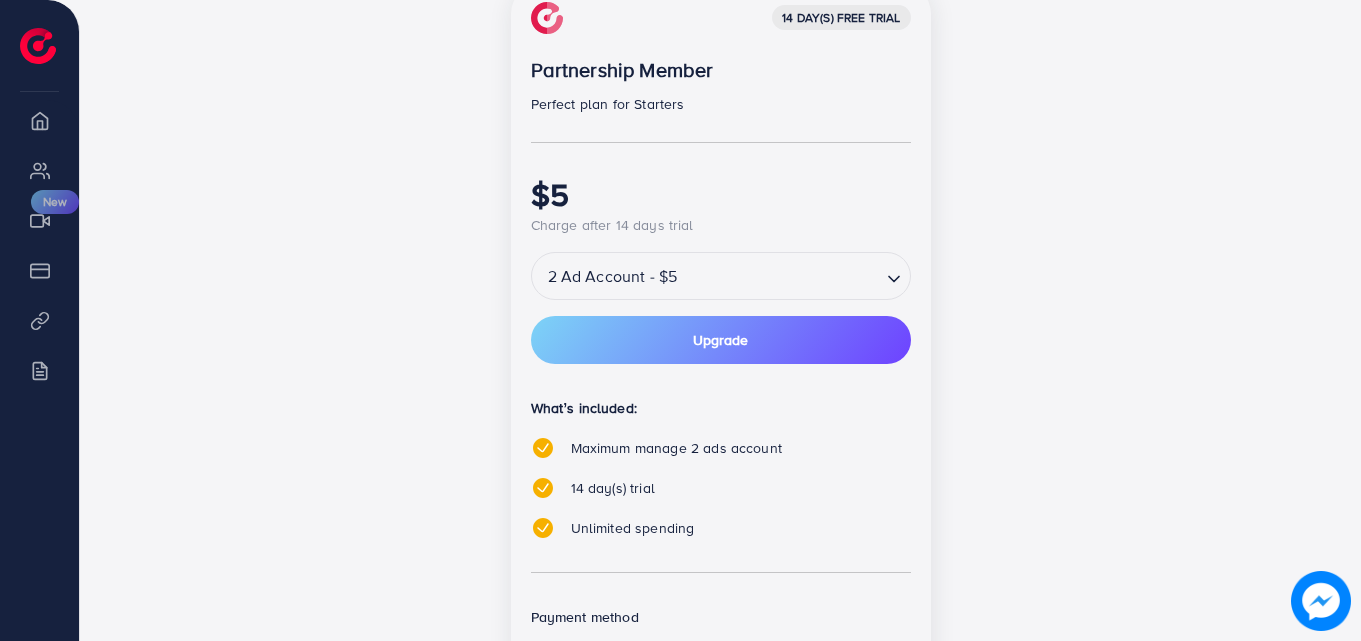 scroll, scrollTop: 286, scrollLeft: 0, axis: vertical 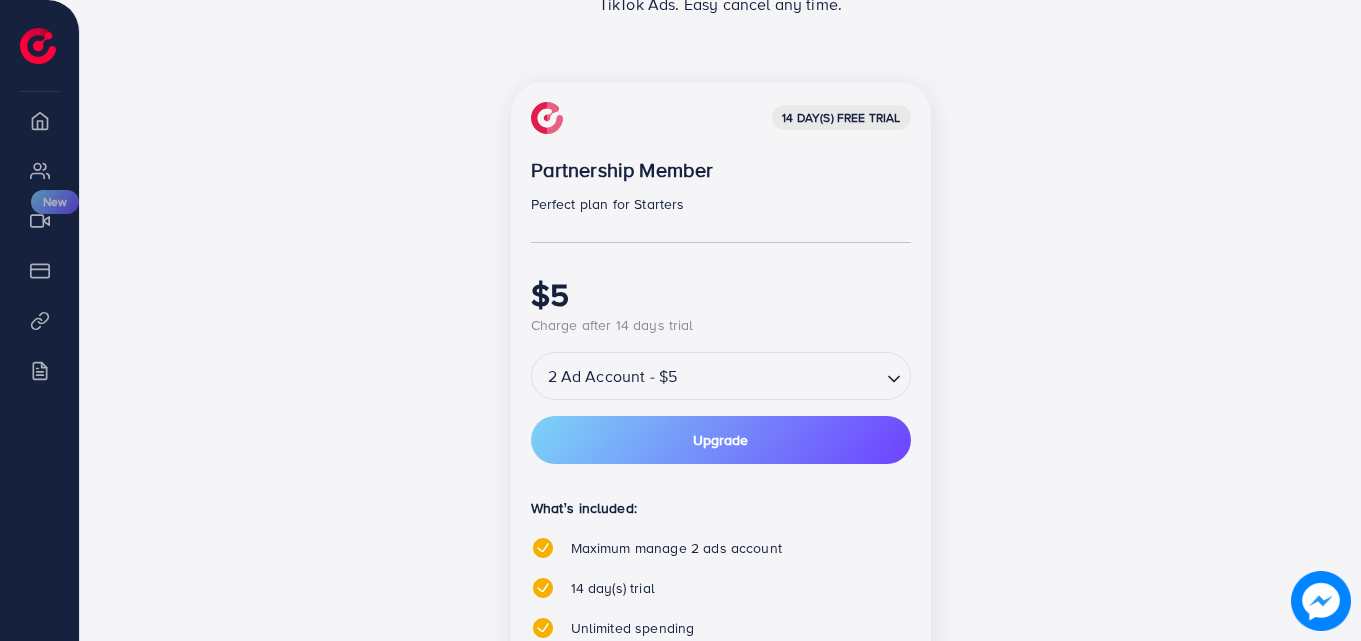 click at bounding box center (780, 376) 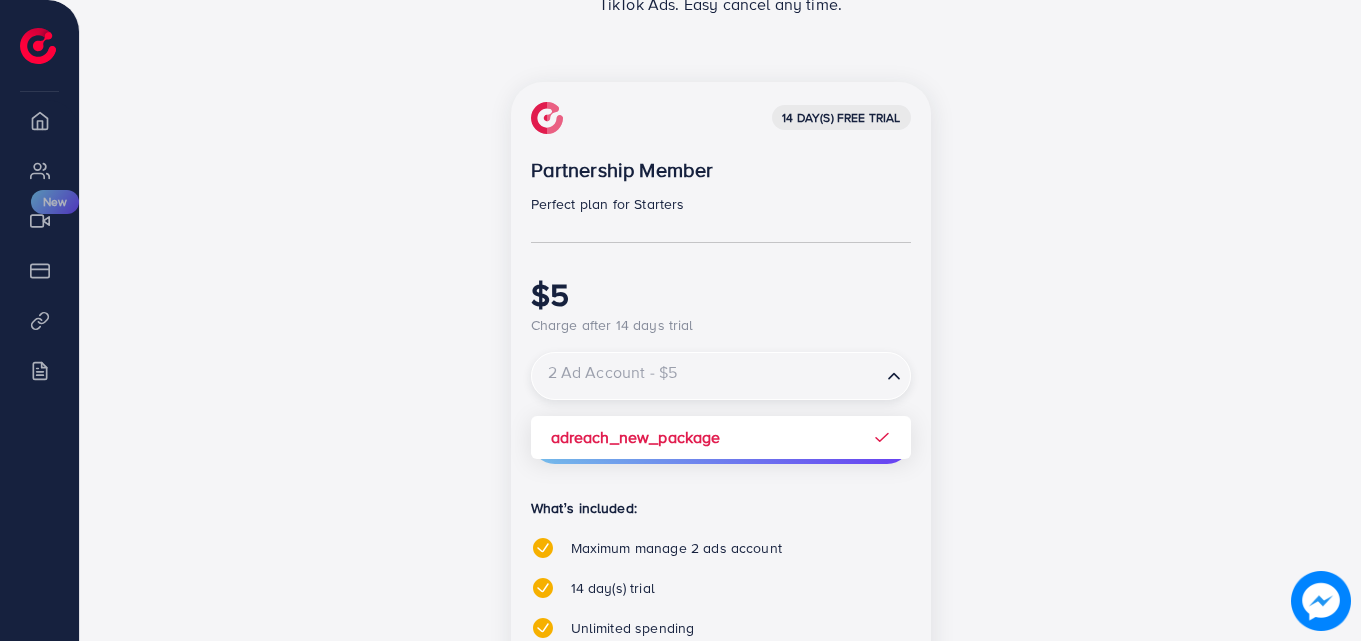 click on "14 day(s) free trial   Partnership Member   Perfect plan for Starters   $5   Charge after 14 days trial
2 Ad Account - $5
Loading...     adreach_new_package        Upgrade   What’s included:   Maximum manage 2 ads account   14 day(s) trial   Unlimited spending   Payment method   PayFast   Credit Card   PayPal   Payoneer   USDT   Airwallex" at bounding box center [721, 484] 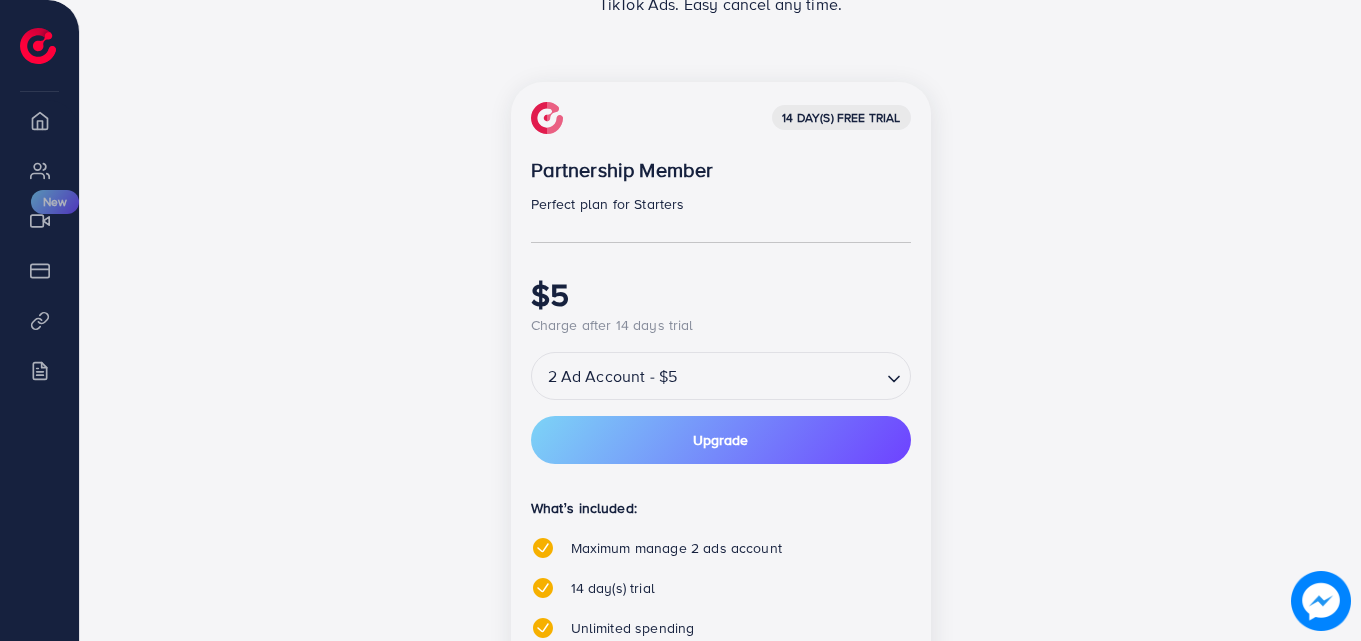 click at bounding box center (780, 376) 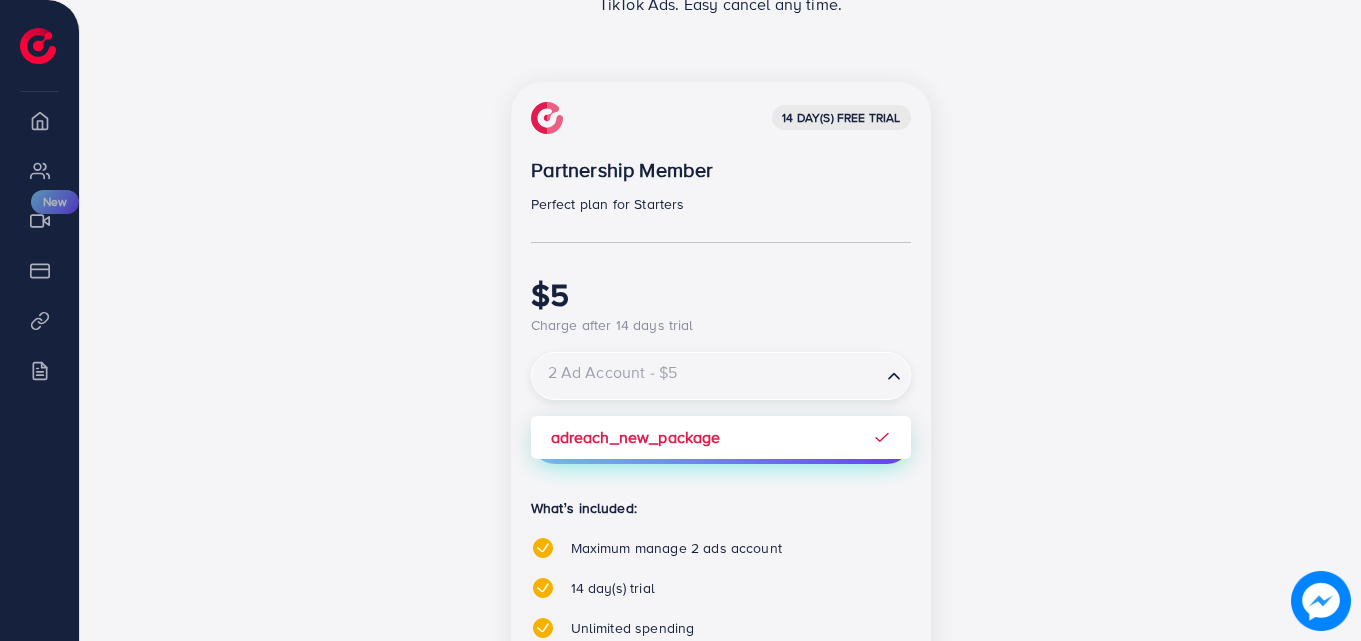 click on "14 day(s) free trial   Partnership Member   Perfect plan for Starters   $5   Charge after 14 days trial
2 Ad Account - $5
Loading...     adreach_new_package        Upgrade   What’s included:   Maximum manage 2 ads account   14 day(s) trial   Unlimited spending   Payment method   PayFast   Credit Card   PayPal   Payoneer   USDT   Airwallex" at bounding box center (721, 484) 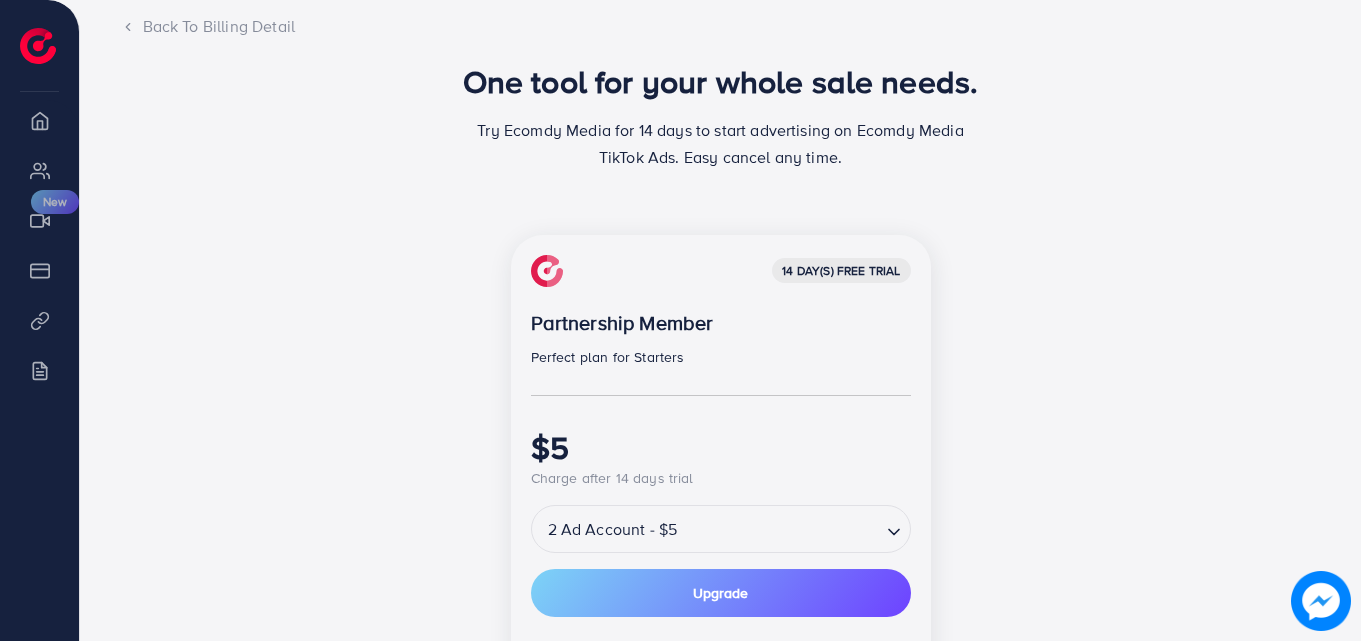 scroll, scrollTop: 0, scrollLeft: 0, axis: both 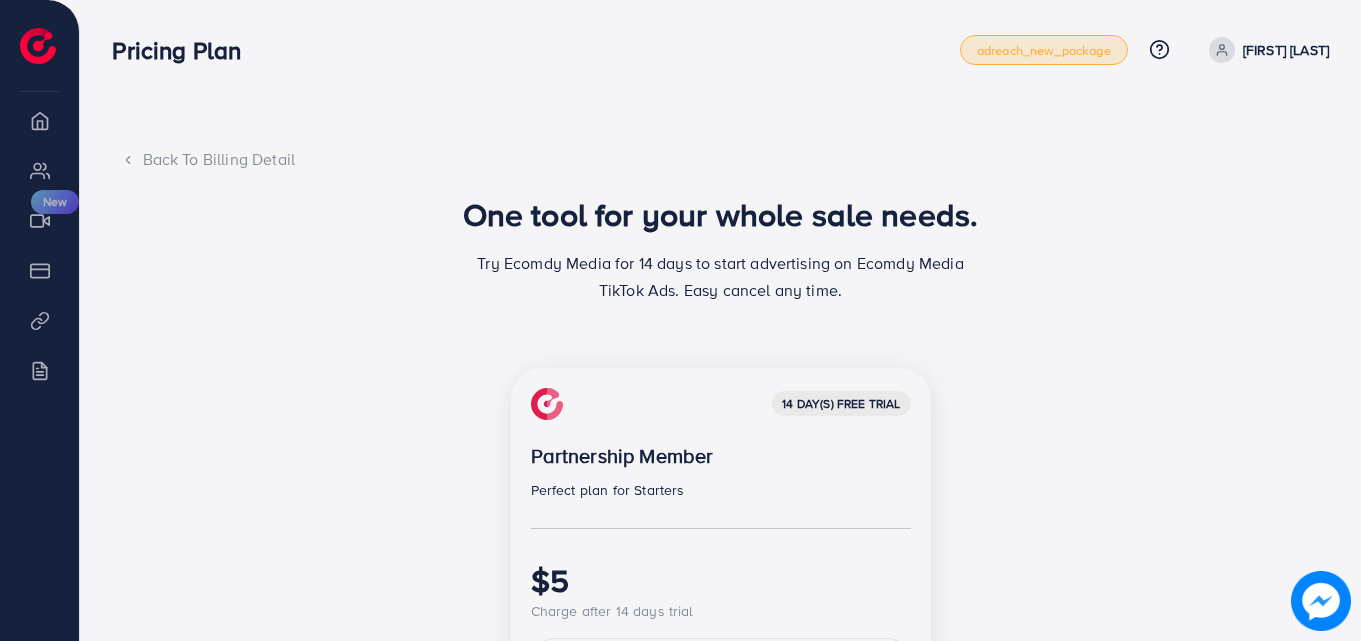 click on "adreach_new_package" at bounding box center (1044, 50) 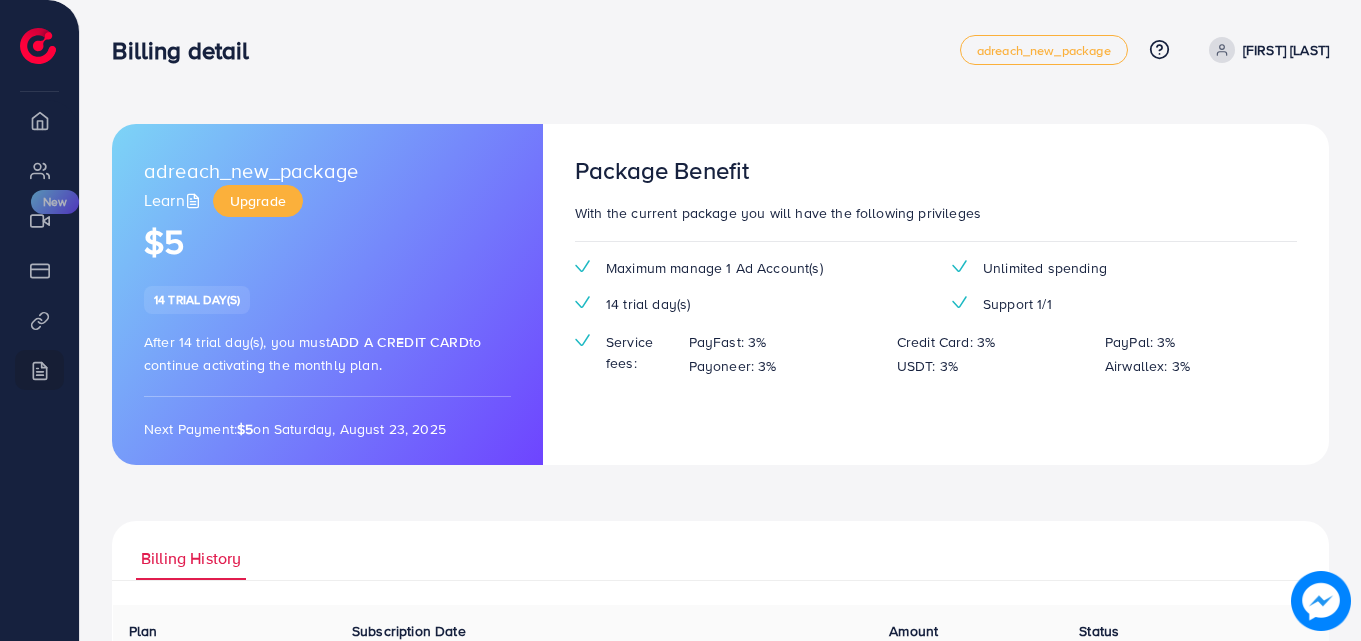 drag, startPoint x: 671, startPoint y: 333, endPoint x: 593, endPoint y: 225, distance: 133.22162 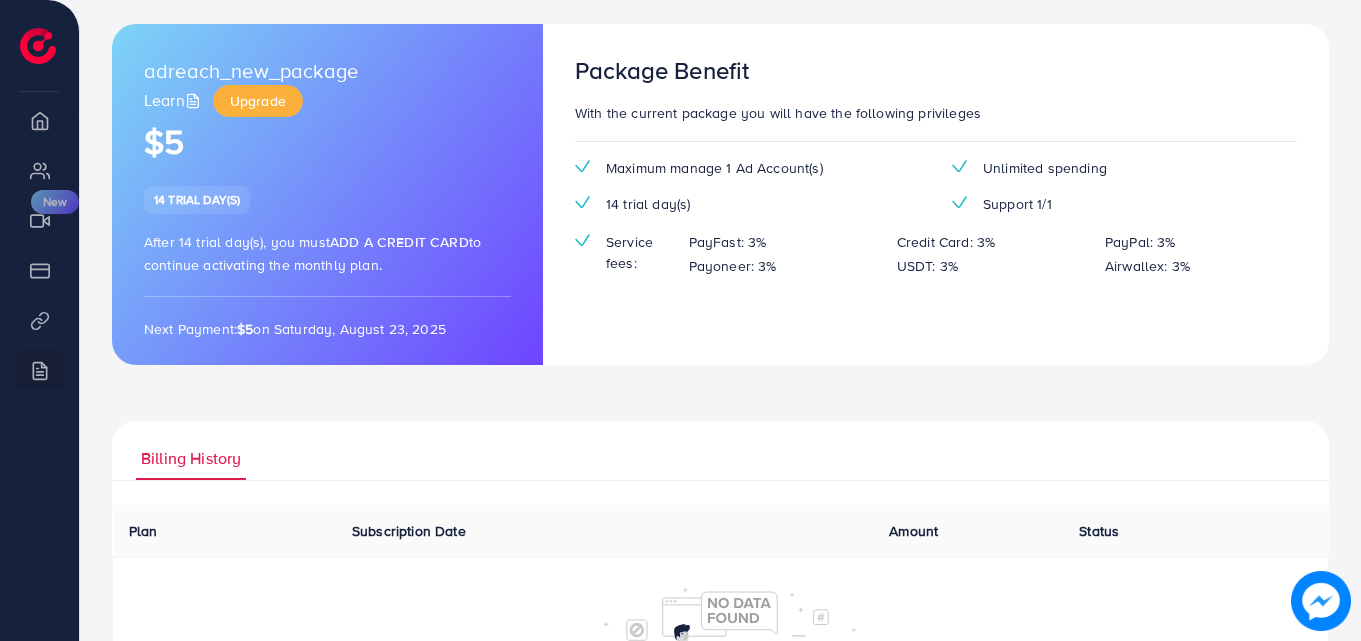 click on "adreach_new_package   Learn   Upgrade   $5   14 trial day(s)   After 14 trial day(s), you must   Add a credit card   to continue activating the monthly plan.   Next Payment:  $5  on Saturday, August 23, 2025   Package Benefit   With the current package you will have the following privileges  Maximum manage 1 Ad Account(s) Unlimited spending 14 trial day(s)  Support 1/1 Service fees:  PayFast: 3%   Credit Card: 3%   PayPal: 3%   Payoneer: 3%   USDT: 3%   Airwallex: 3%  Billing History               Plan Subscription Date Amount Status Download Invoice               Ecomdy Media  Business Number  202113175W   68 CIRCULAR ROAD #02-01   Singapore   049422   +84944399996   support@ecomdymedia.com   Invoice   N/A   Date   Invalid Date   Due   On Receipt   balance due   USD $0   BILL TO      Zipcode:    (+)      Description   Rate   qty   amount   Subscription Plan    $0   1   $0   subtotal   $0   service charge   $0   tax   $0   Total   $0   balance due   USD $0     Ecomdy Media  Business Number  202113175W   N/A" at bounding box center [720, 418] 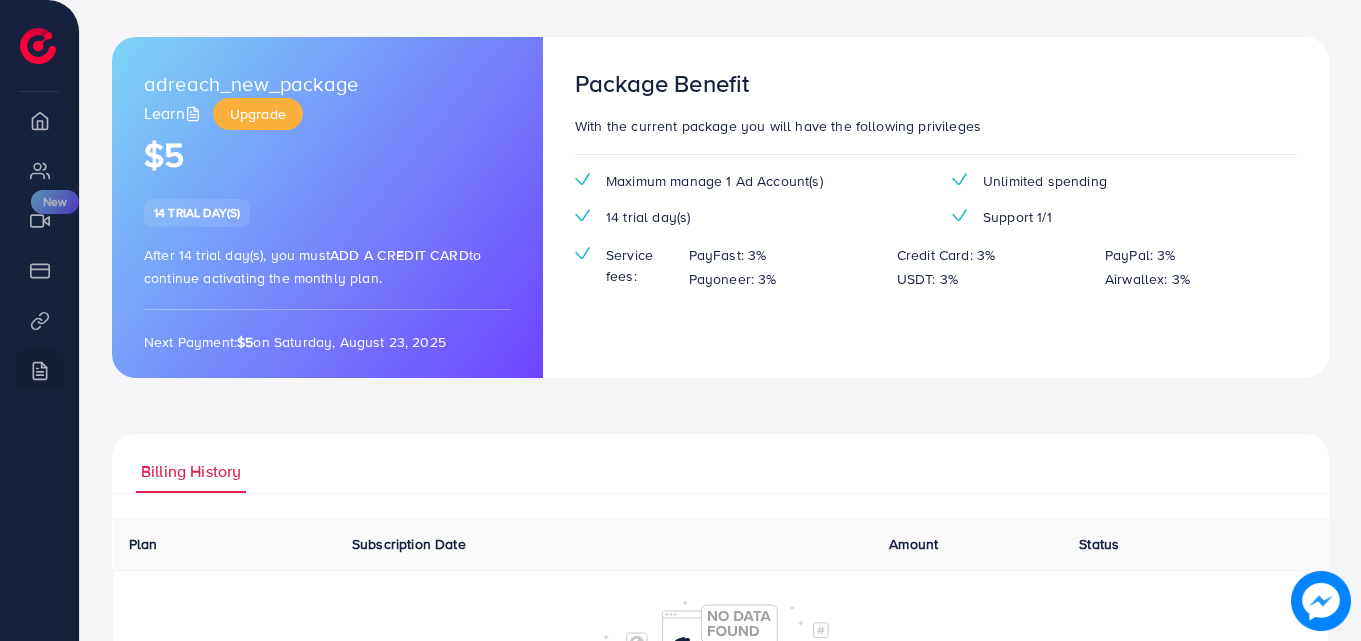 scroll, scrollTop: 0, scrollLeft: 0, axis: both 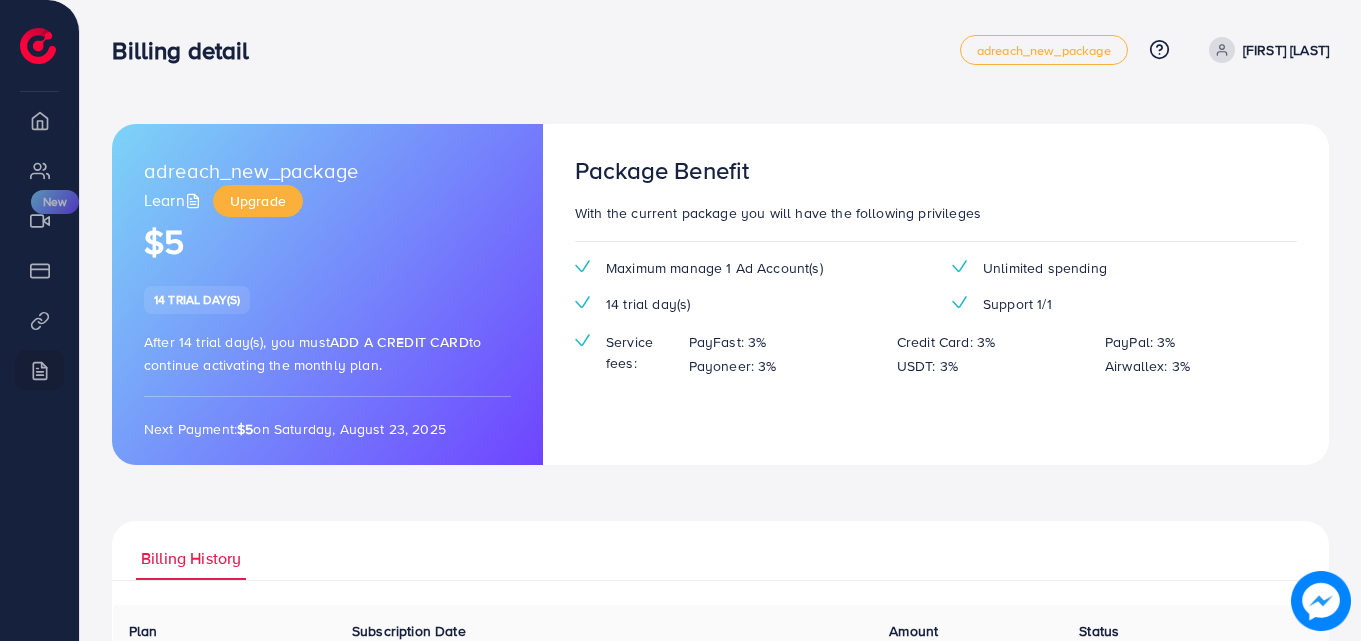 click on "Package Benefit   With the current package you will have the following privileges  Maximum manage 1 Ad Account(s) Unlimited spending 14 trial day(s)  Support 1/1 Service fees:  PayFast: 3%   Credit Card: 3%   PayPal: 3%   Payoneer: 3%   USDT: 3%   Airwallex: 3%" at bounding box center [936, 294] 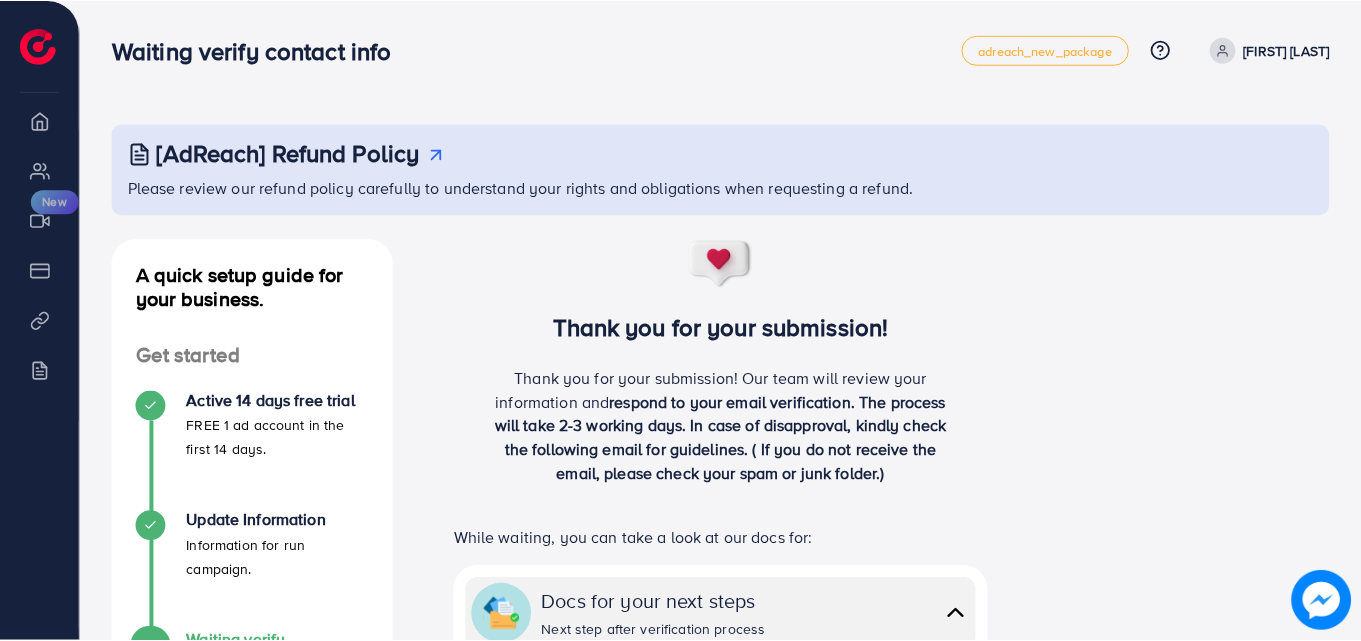 scroll, scrollTop: 0, scrollLeft: 0, axis: both 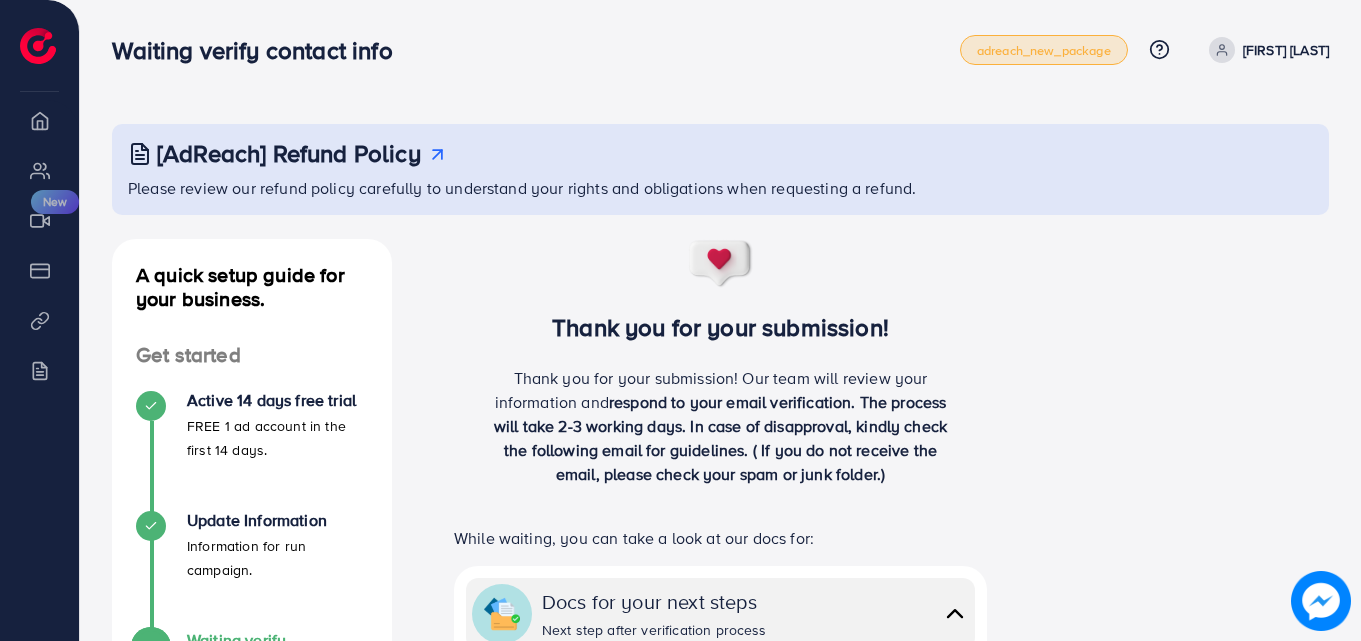 click on "adreach_new_package" at bounding box center (1044, 50) 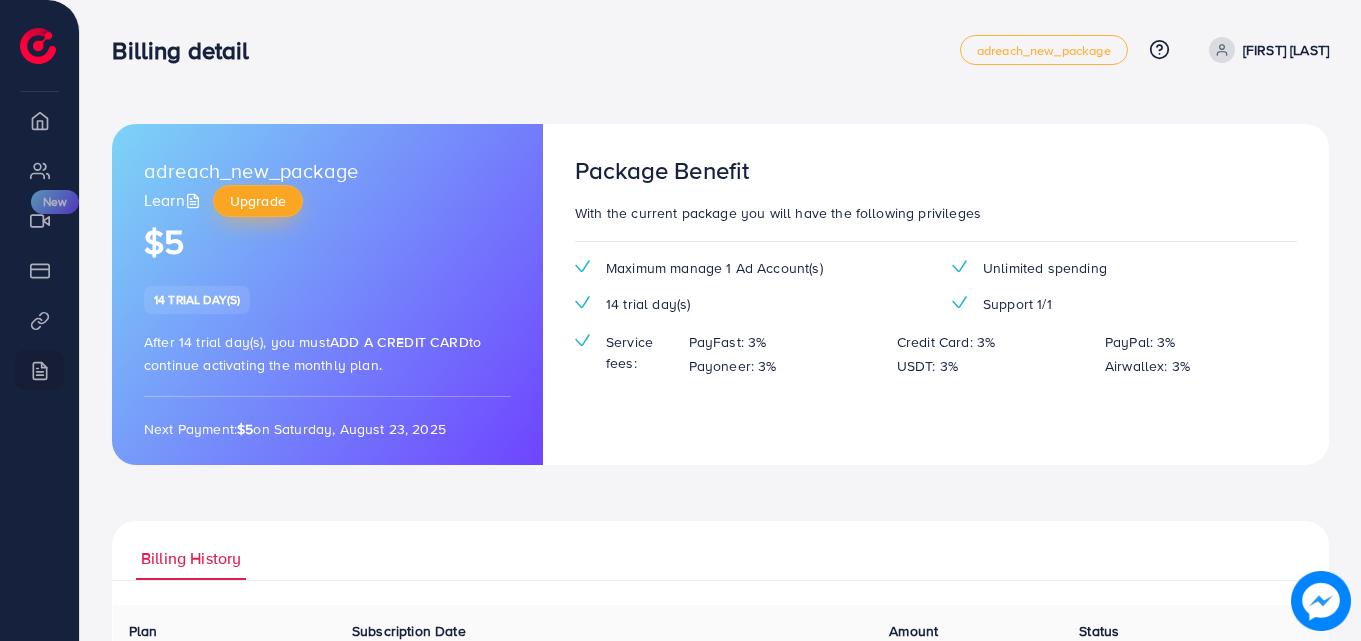 click on "Upgrade" at bounding box center (258, 201) 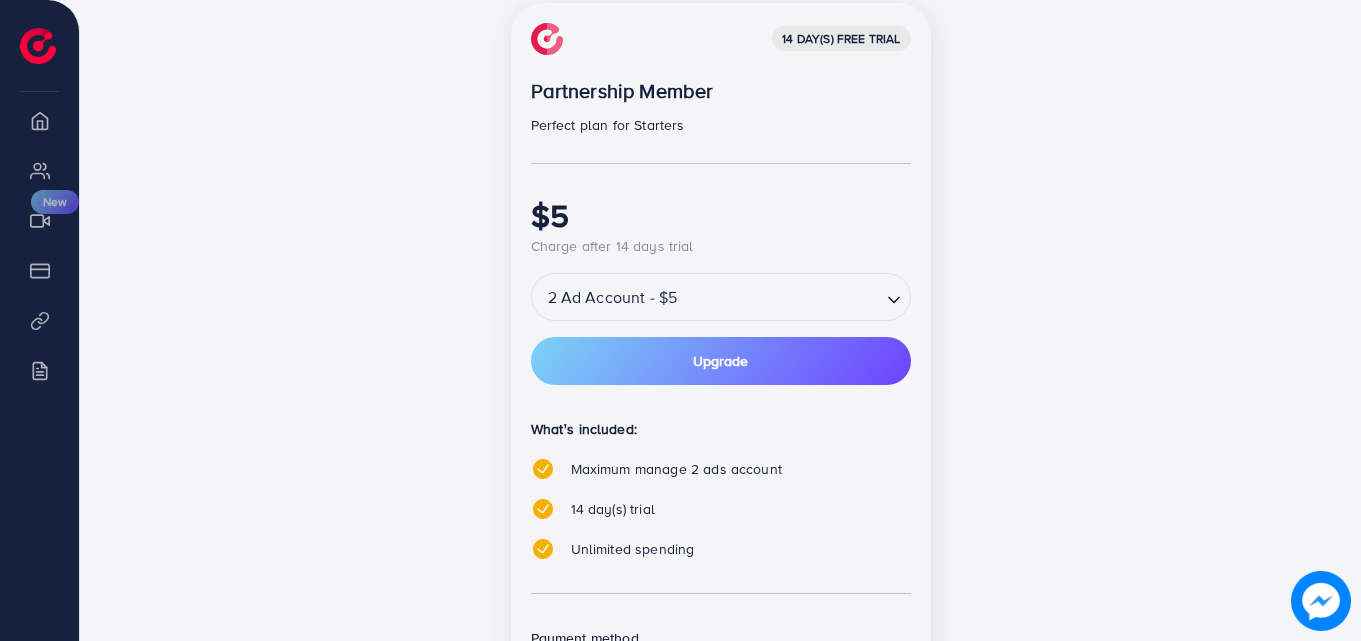 scroll, scrollTop: 400, scrollLeft: 0, axis: vertical 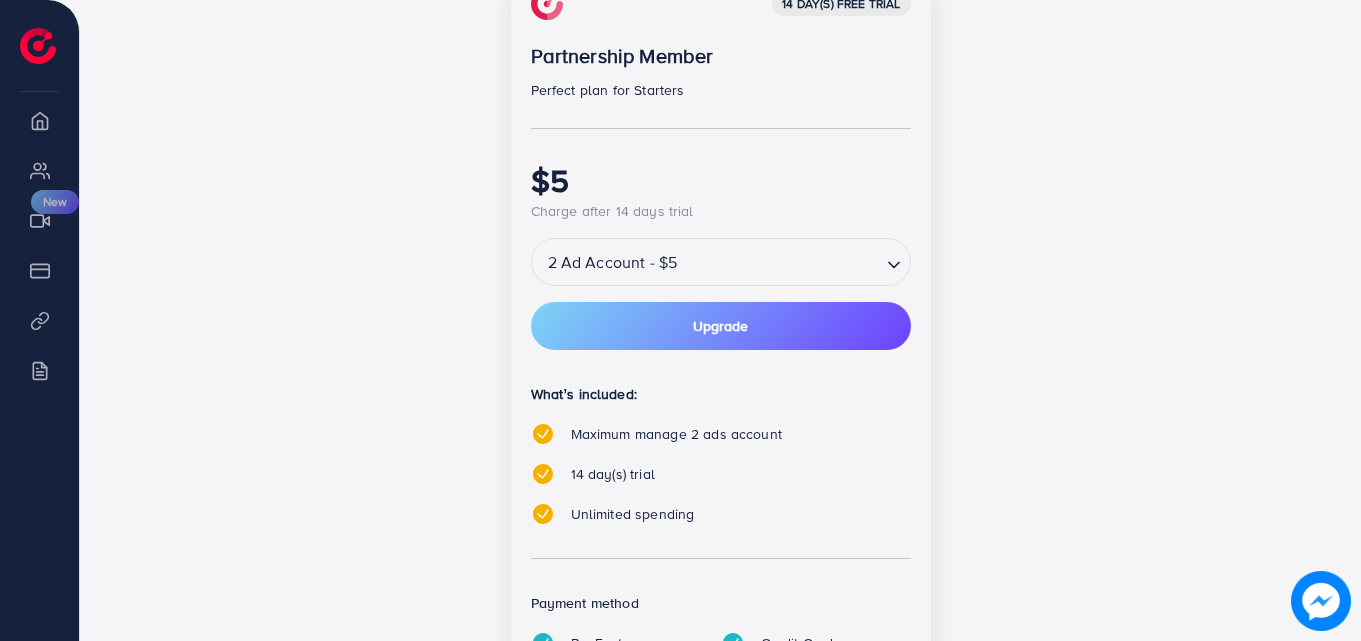 click at bounding box center (780, 262) 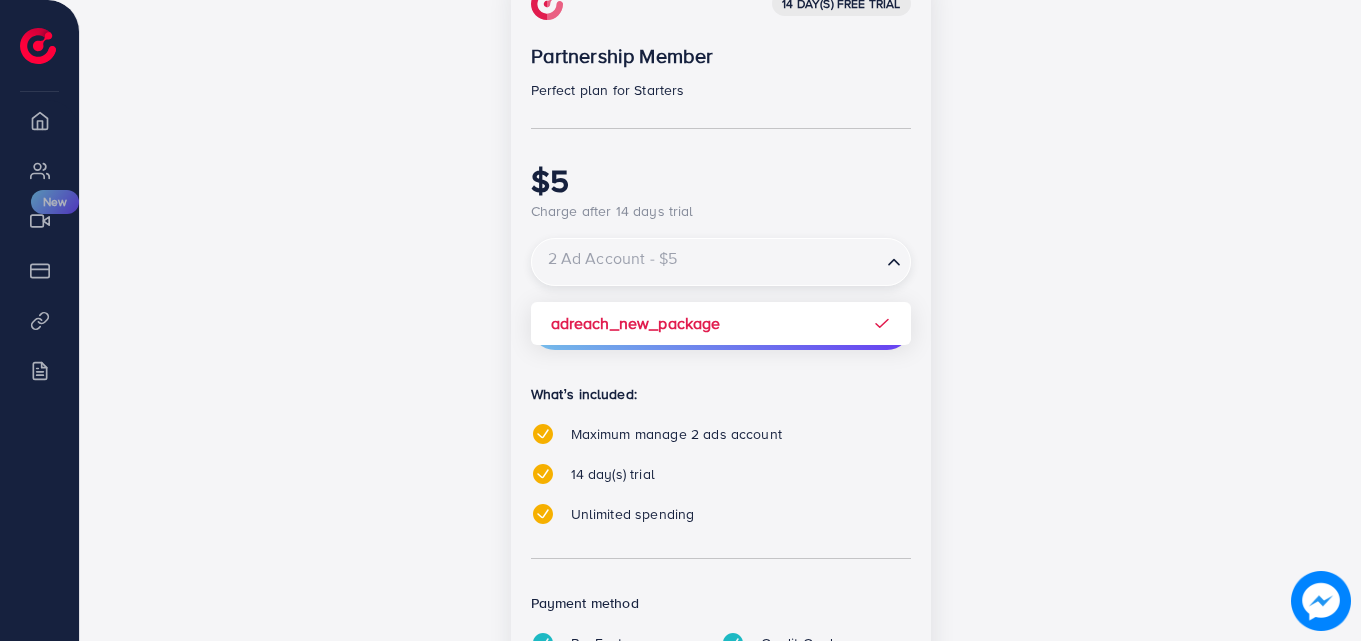 click on "14 day(s) free trial   Partnership Member   Perfect plan for Starters   $5   Charge after 14 days trial
2 Ad Account - $5
Loading...     adreach_new_package        Upgrade   What’s included:   Maximum manage 2 ads account   14 day(s) trial   Unlimited spending   Payment method   PayFast   Credit Card   PayPal   Payoneer   USDT   Airwallex" at bounding box center [721, 370] 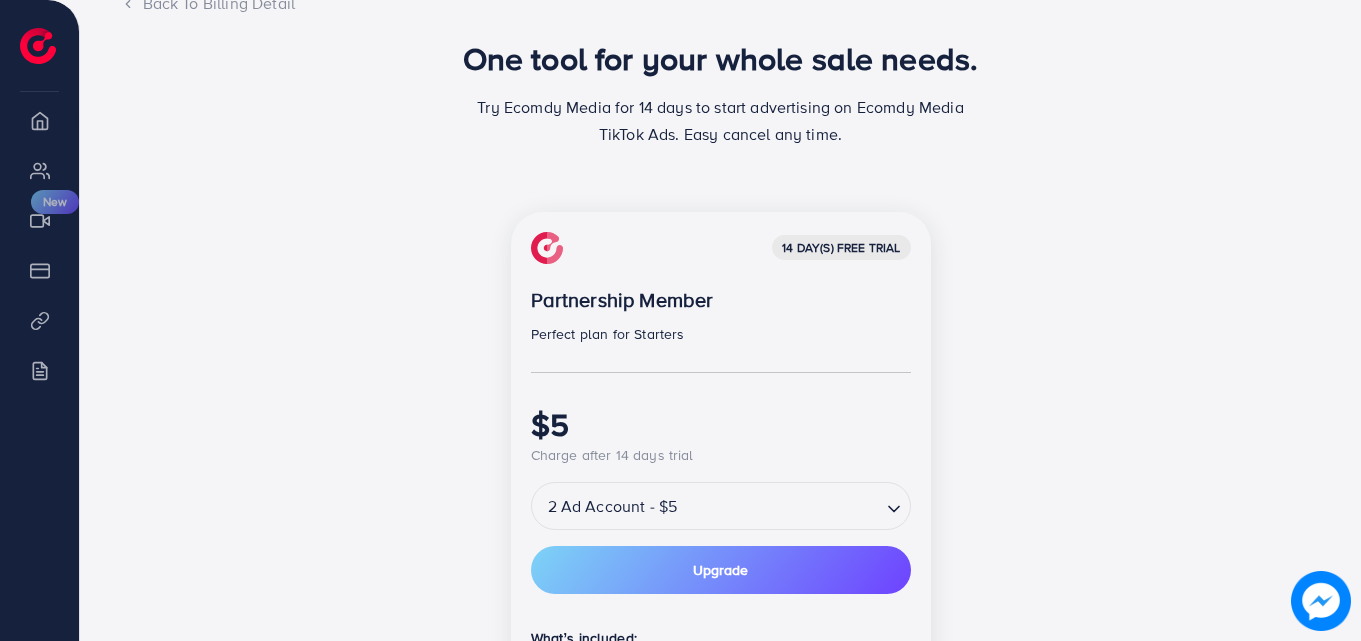 scroll, scrollTop: 0, scrollLeft: 0, axis: both 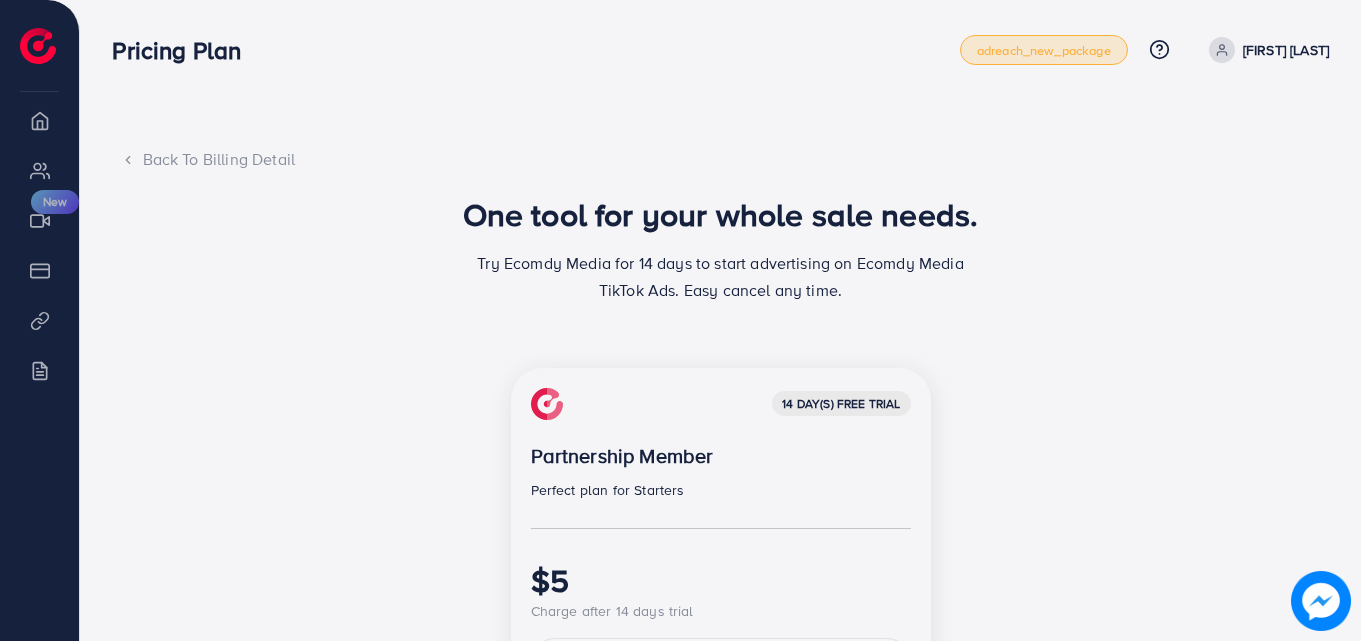 click on "adreach_new_package" at bounding box center (1044, 50) 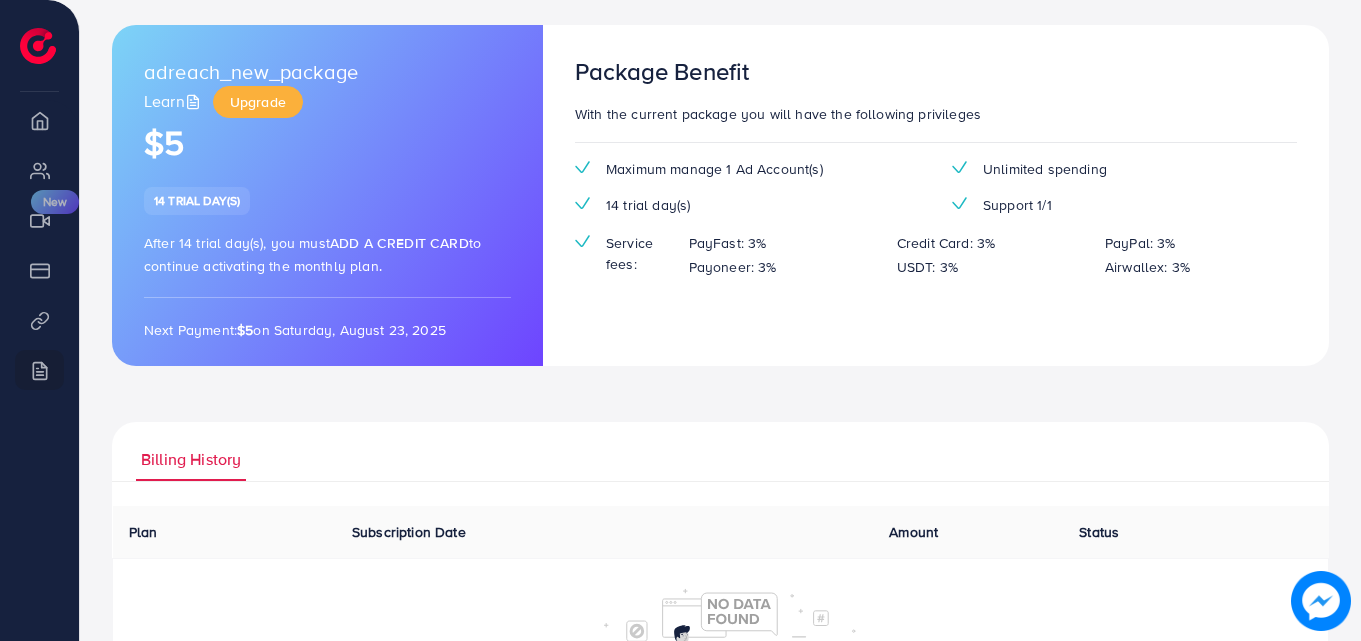 scroll, scrollTop: 100, scrollLeft: 0, axis: vertical 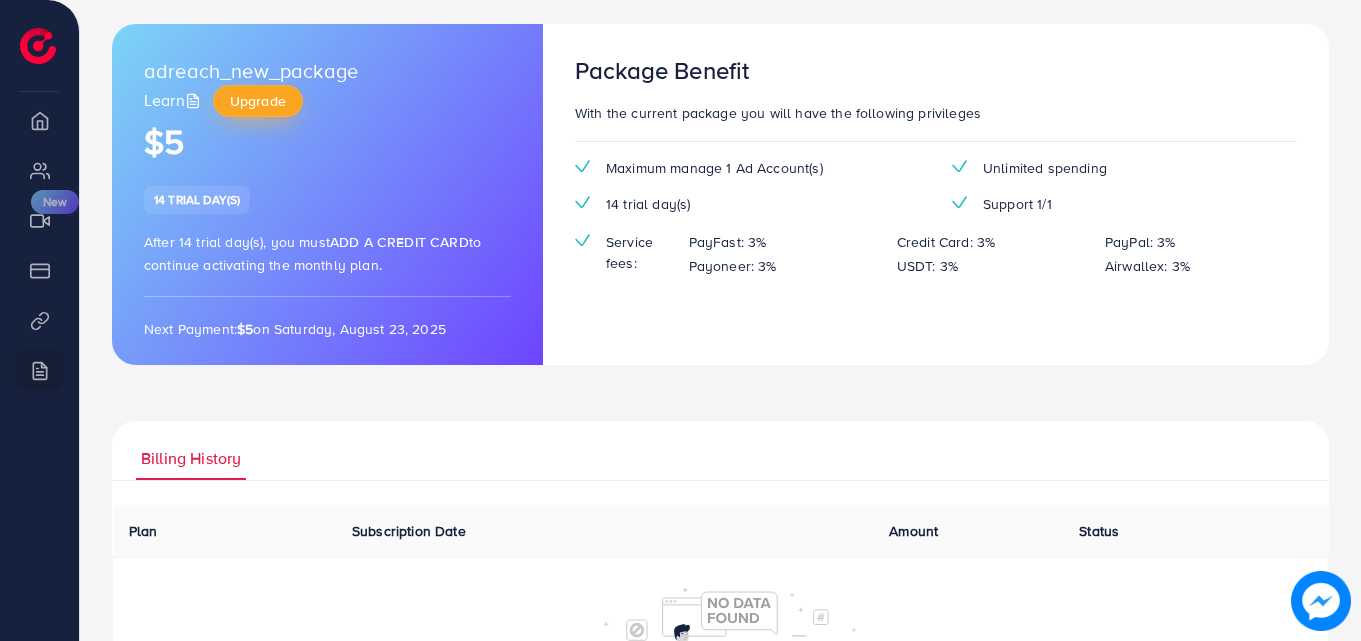click on "Upgrade" at bounding box center [258, 101] 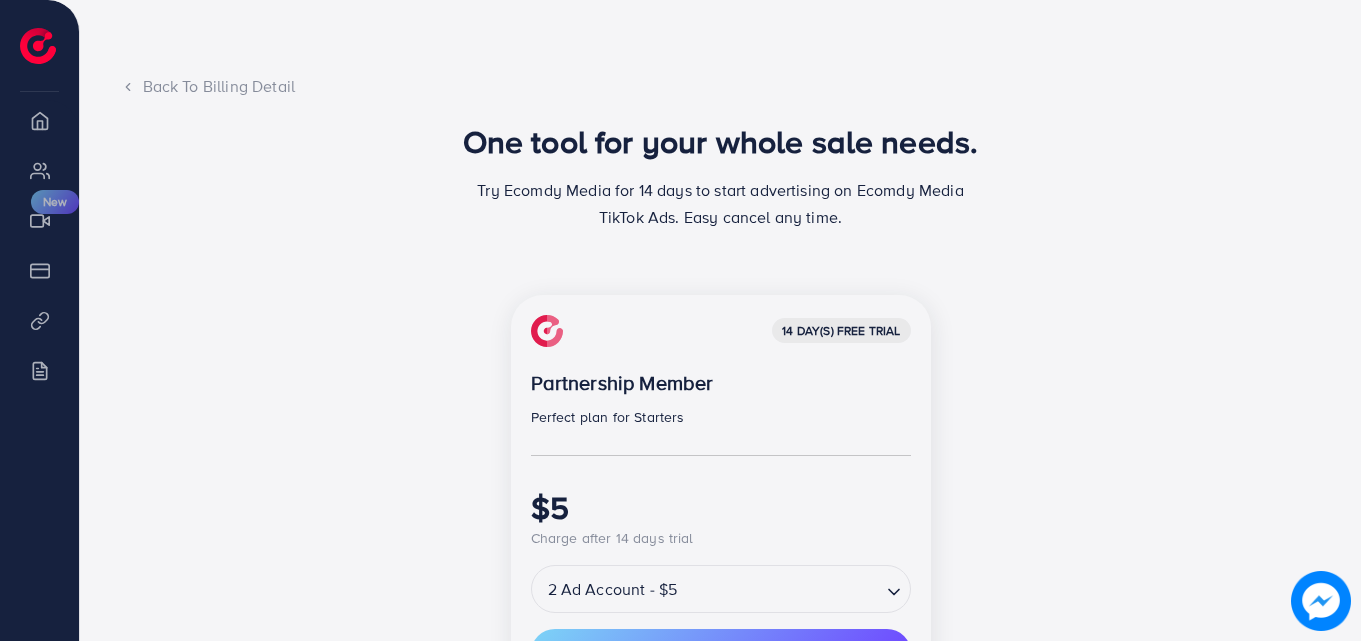 scroll, scrollTop: 0, scrollLeft: 0, axis: both 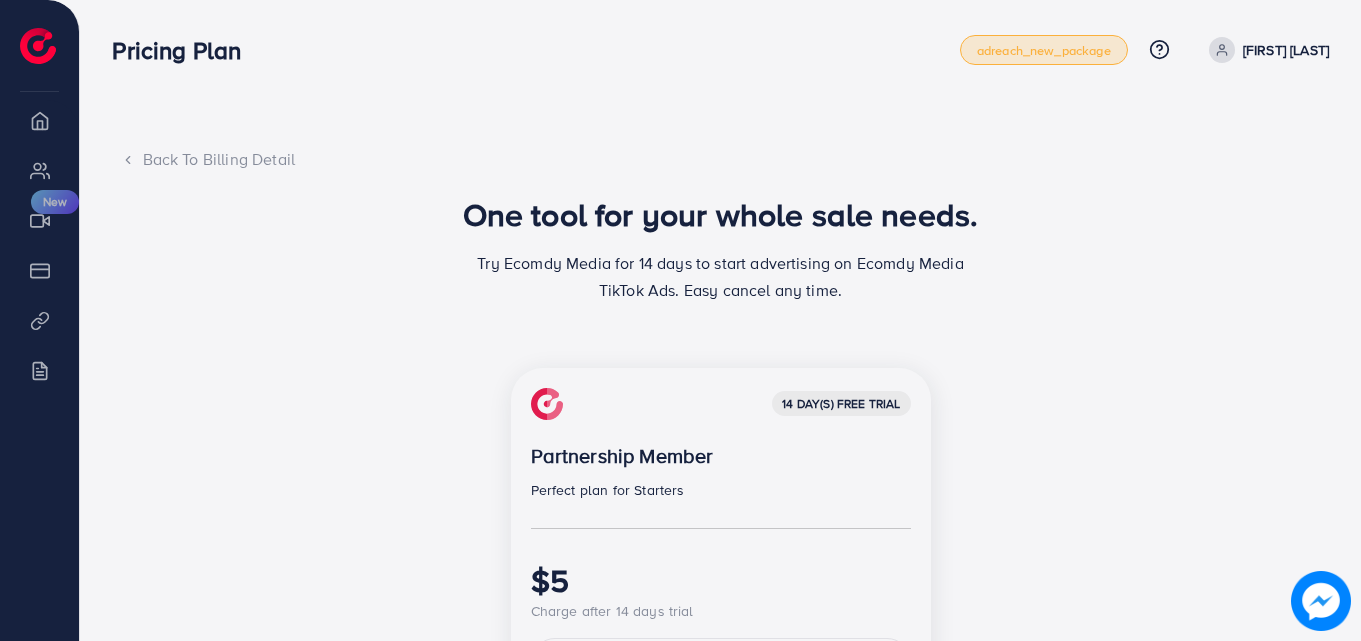 click on "adreach_new_package" at bounding box center [1044, 50] 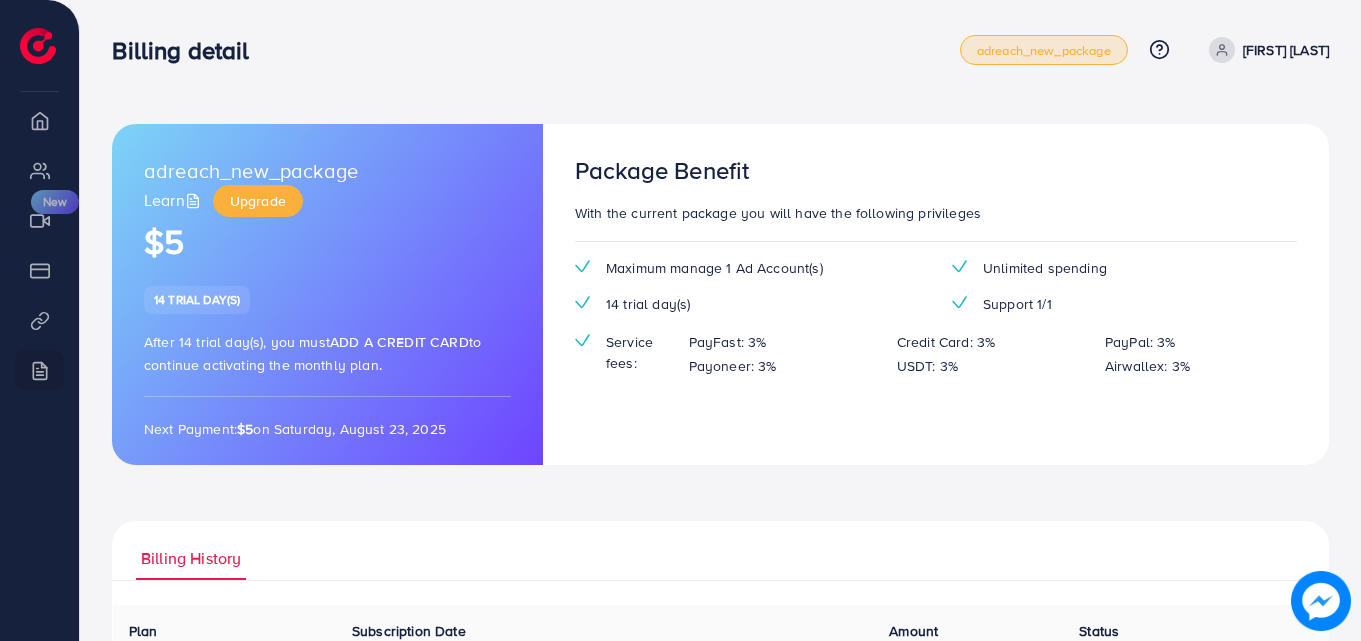 click on "adreach_new_package" at bounding box center [1044, 50] 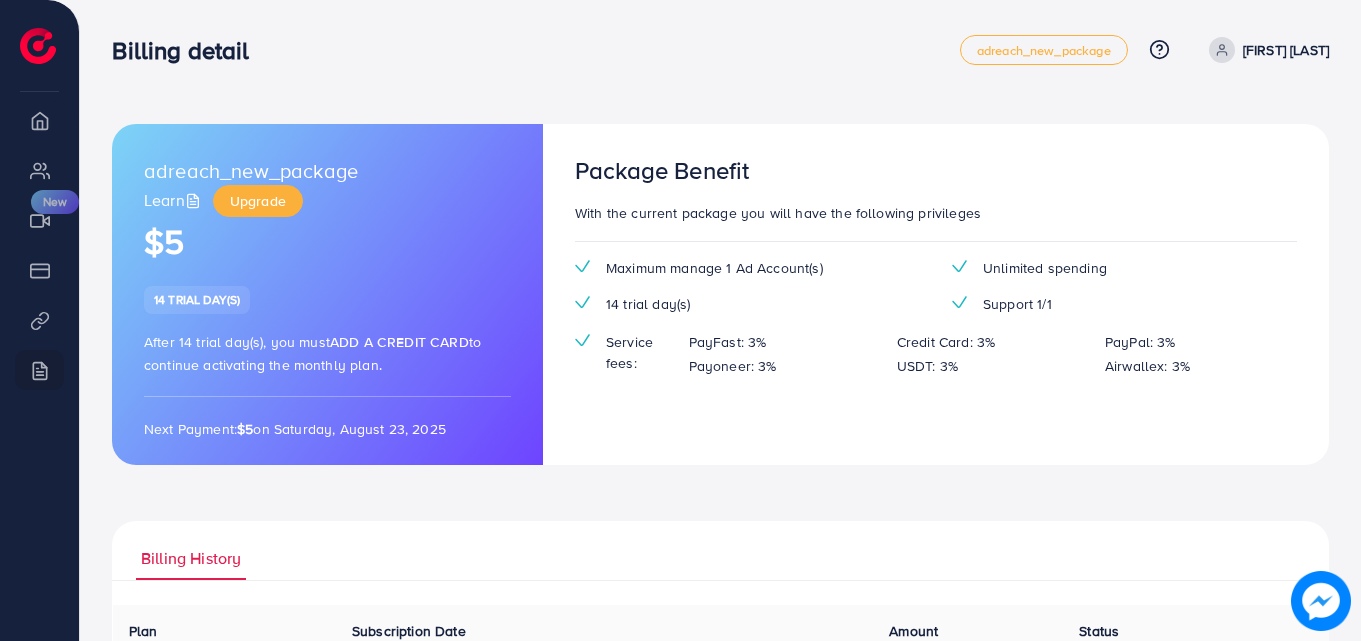 click at bounding box center [38, 46] 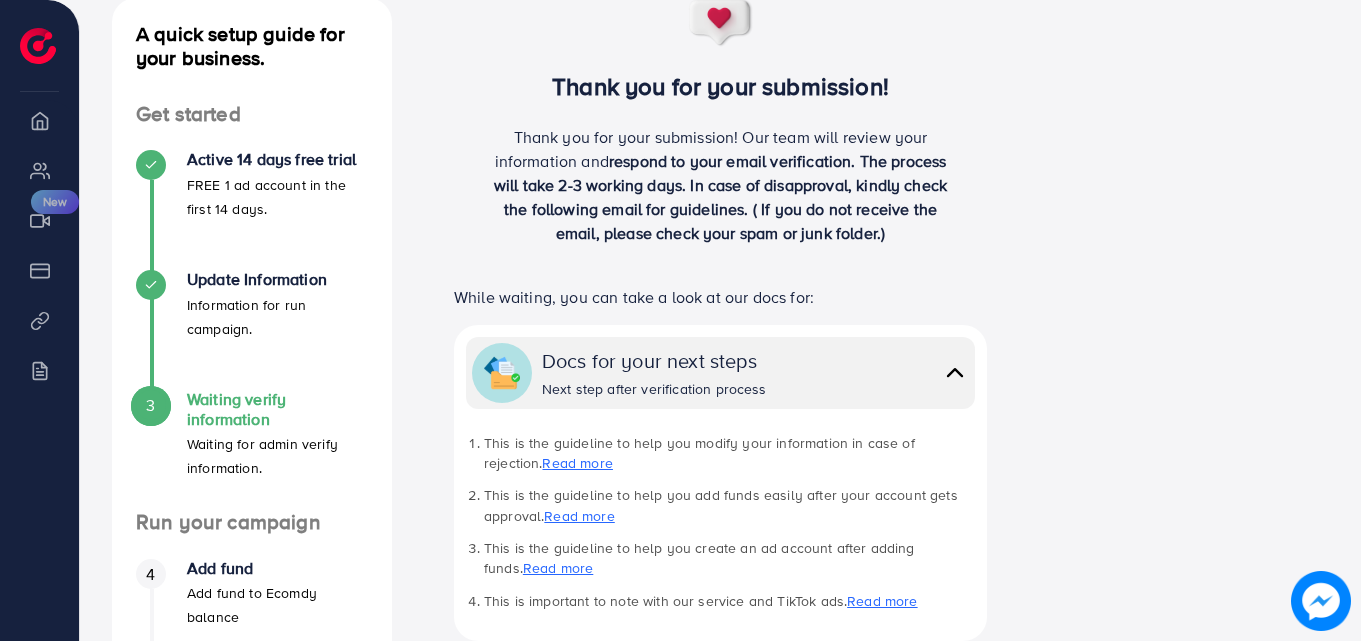 scroll, scrollTop: 0, scrollLeft: 0, axis: both 